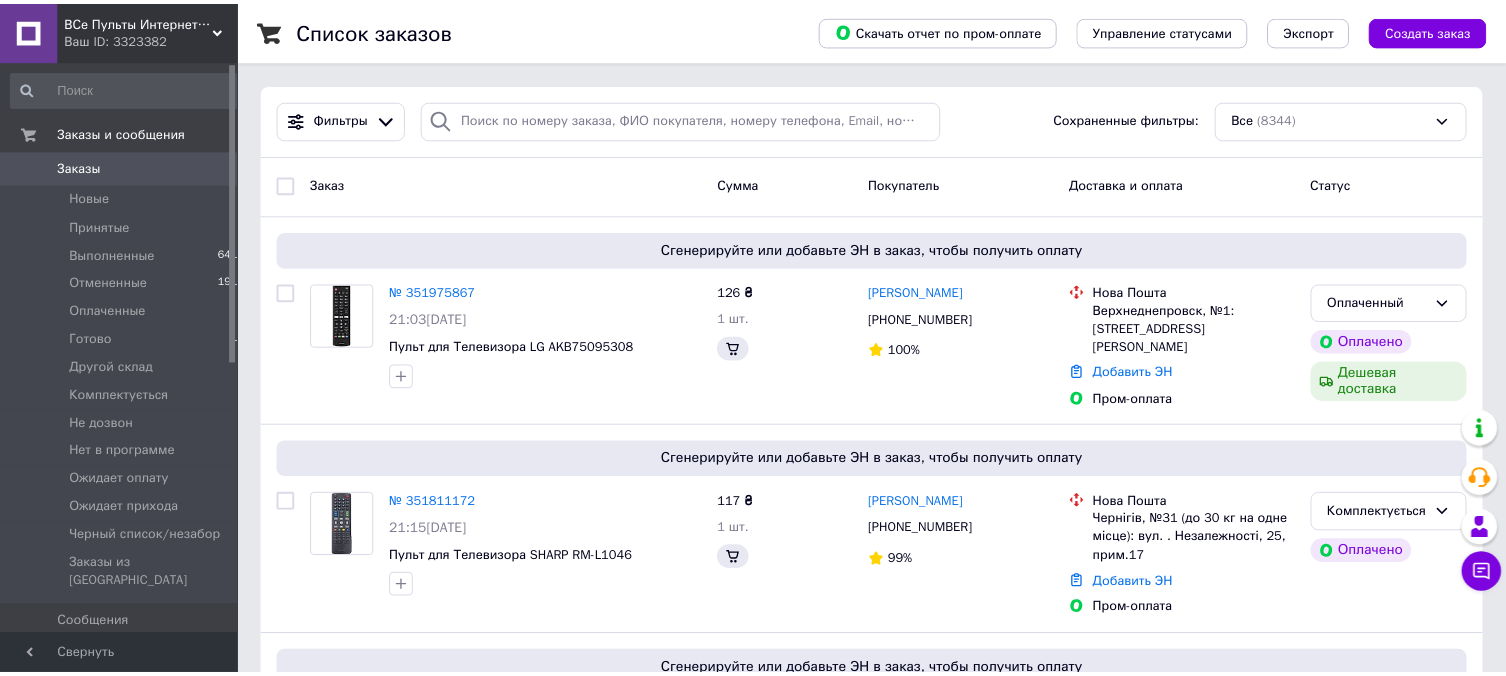 scroll, scrollTop: 0, scrollLeft: 0, axis: both 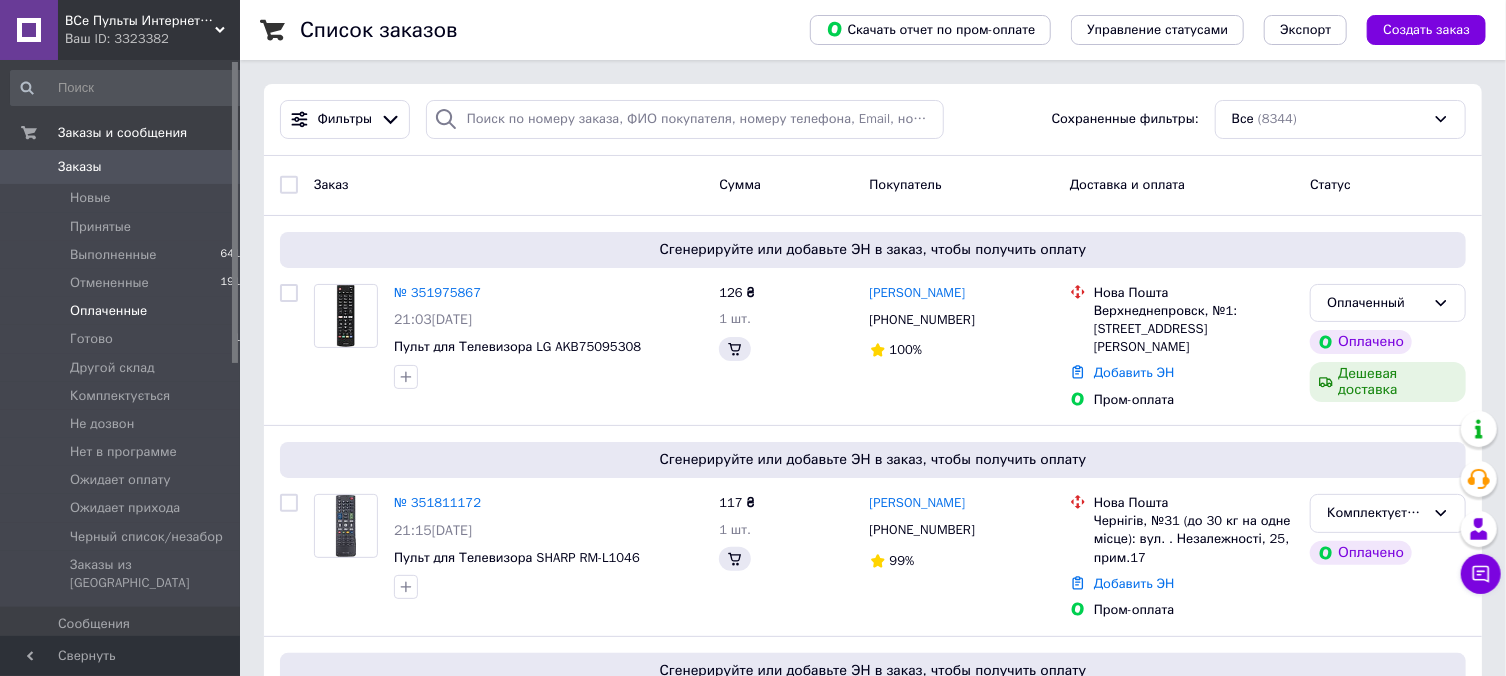 click on "Оплаченные 1" at bounding box center [129, 311] 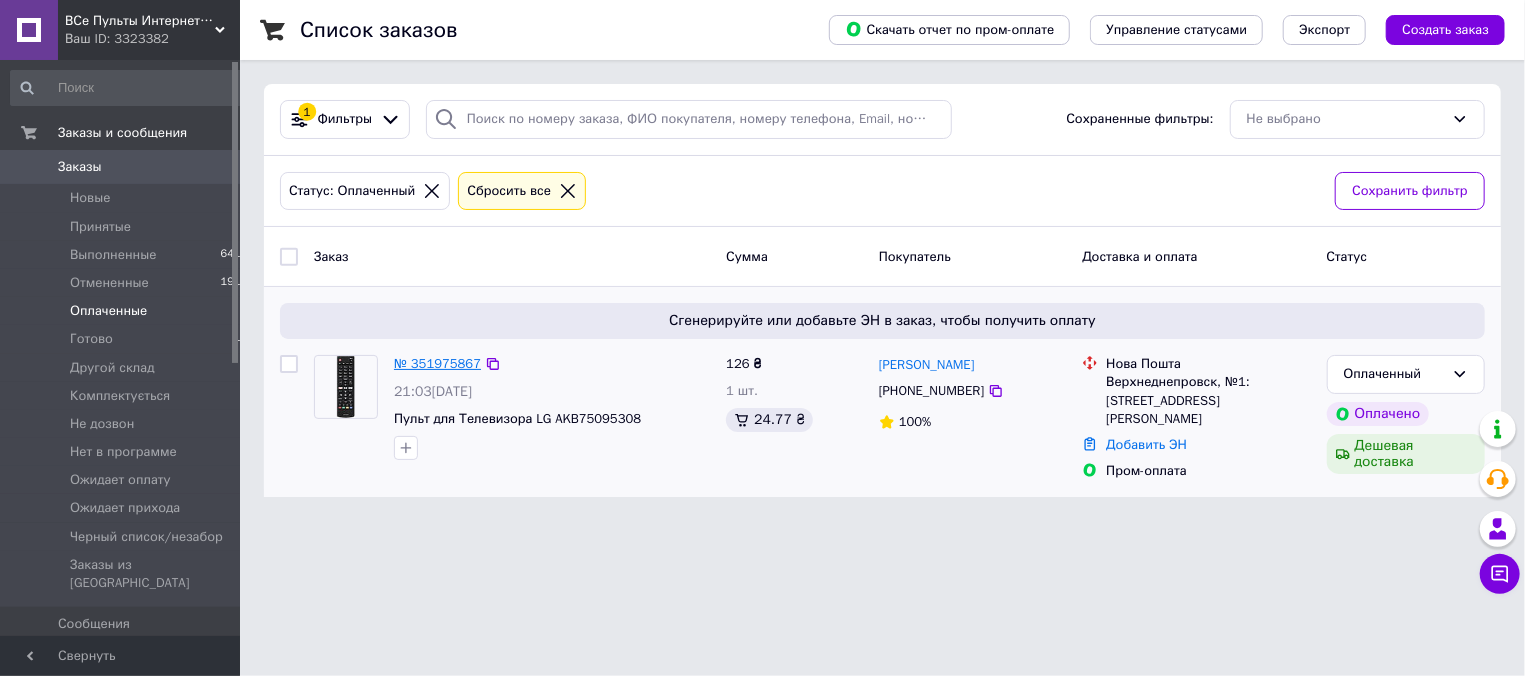 click on "№ 351975867" at bounding box center [437, 363] 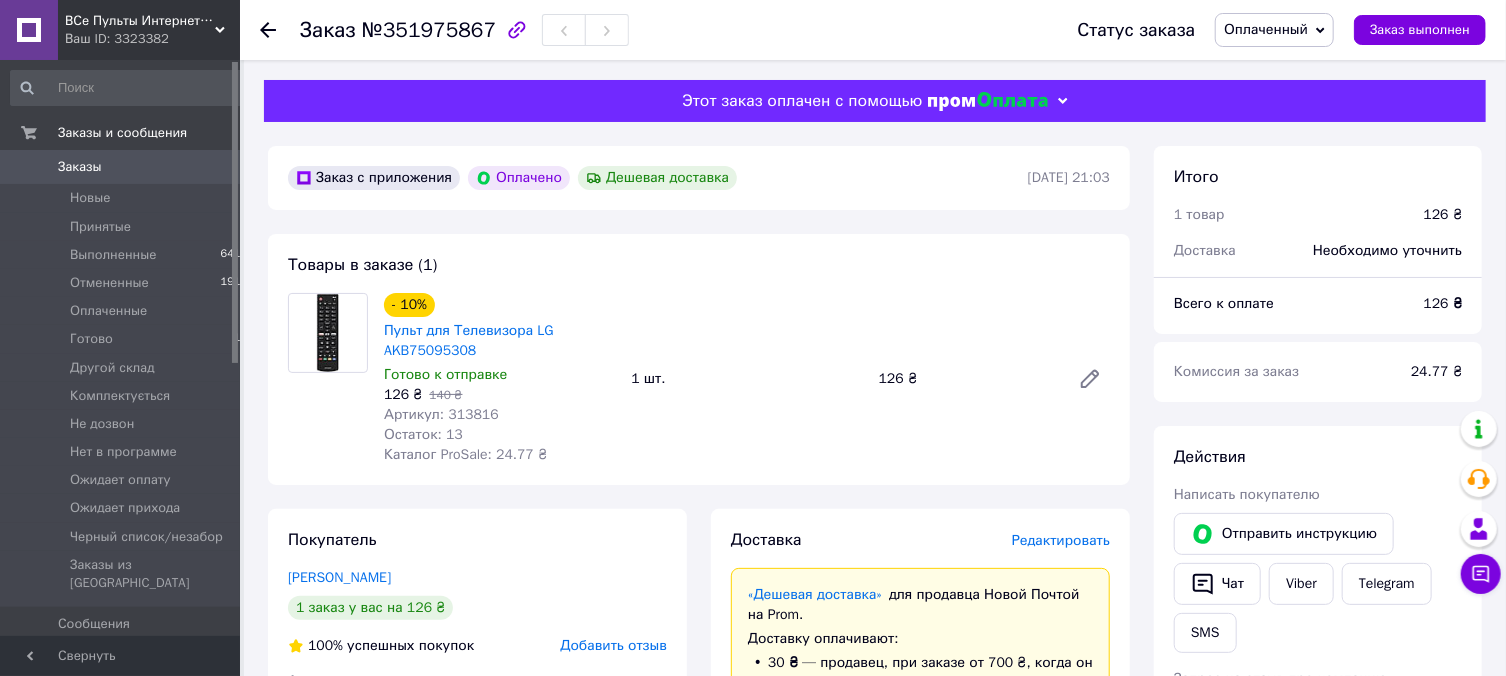 click on "Артикул: 313816" at bounding box center [441, 414] 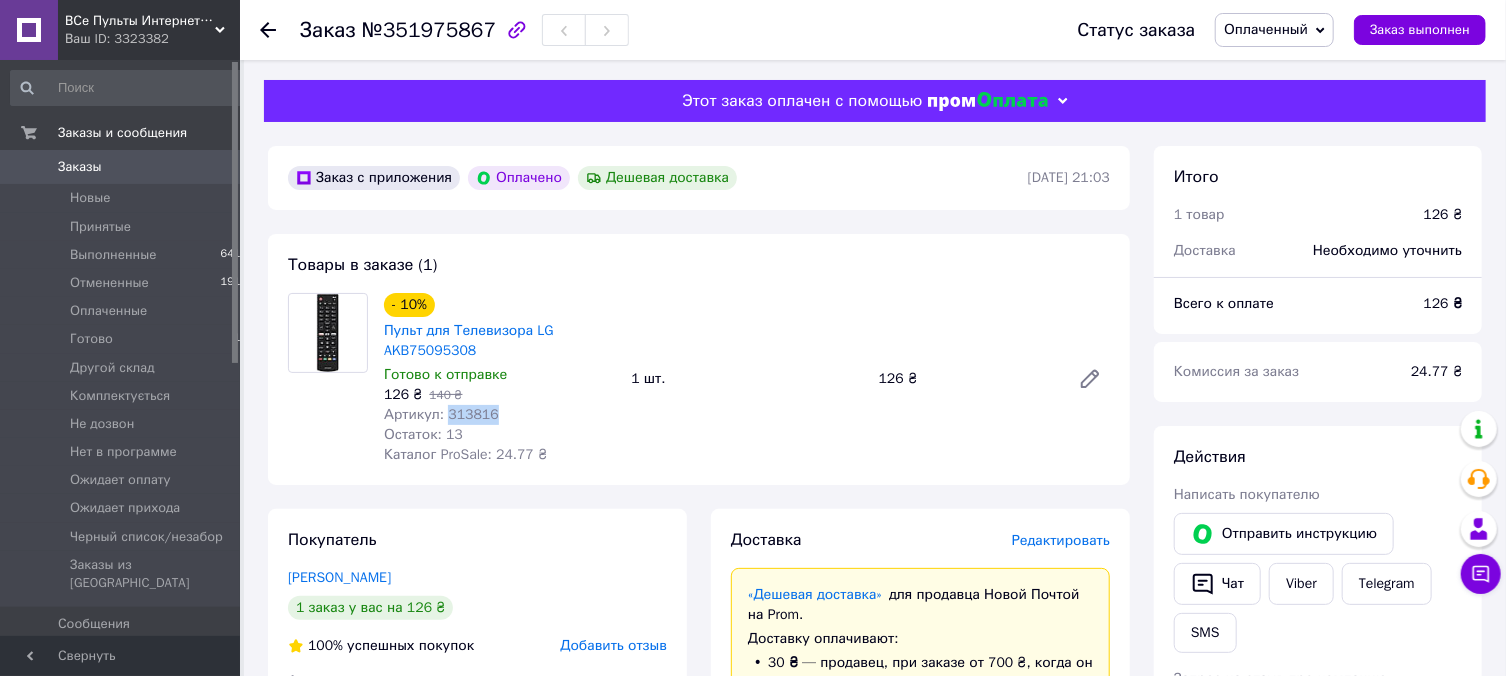 click on "Артикул: 313816" at bounding box center [441, 414] 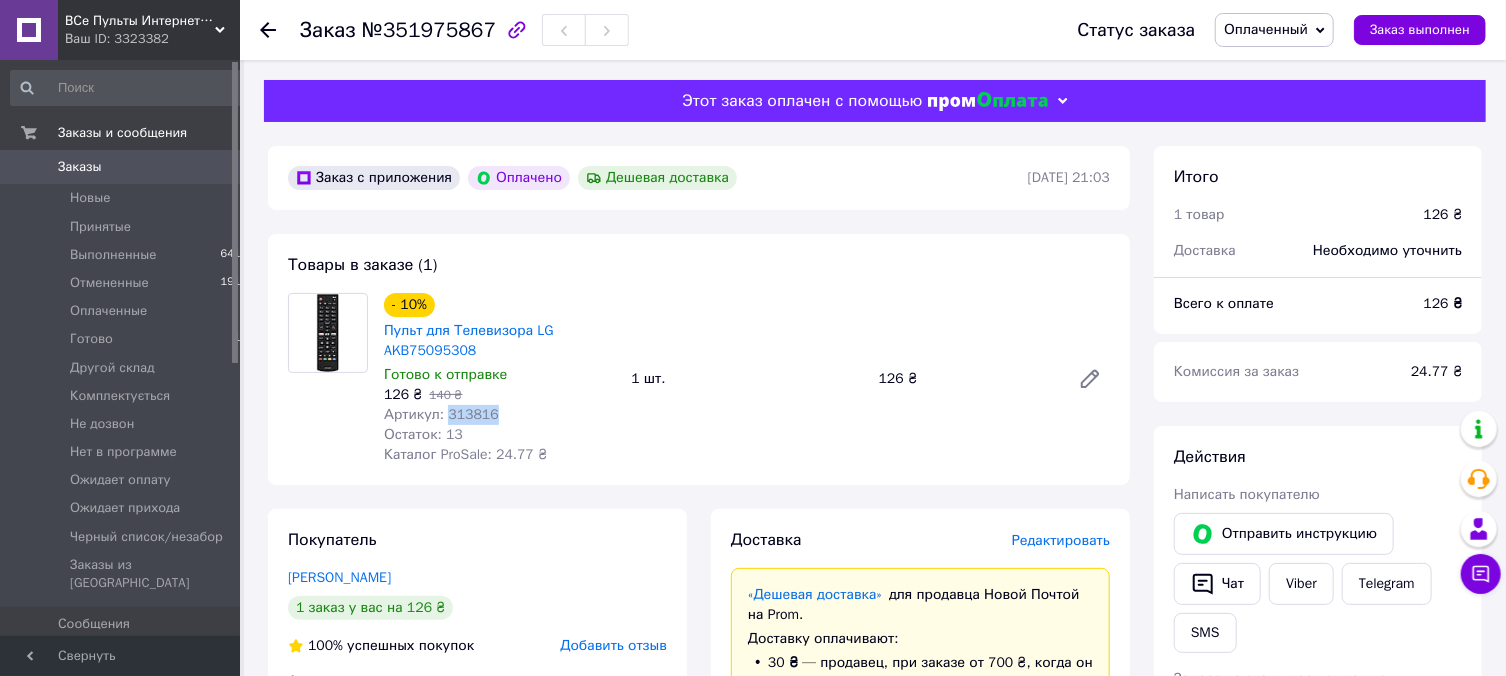 click on "Оплаченный" at bounding box center (1266, 29) 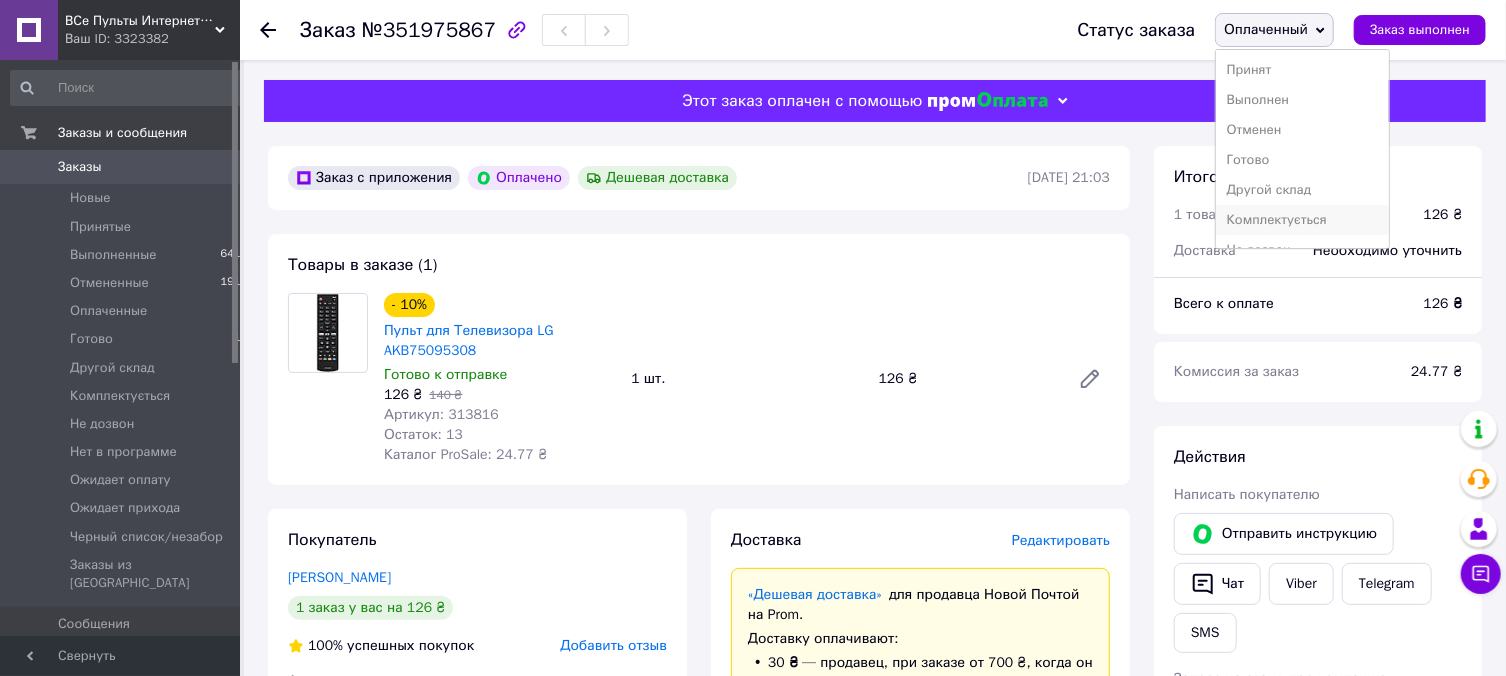 click on "Комплектується" at bounding box center [1302, 220] 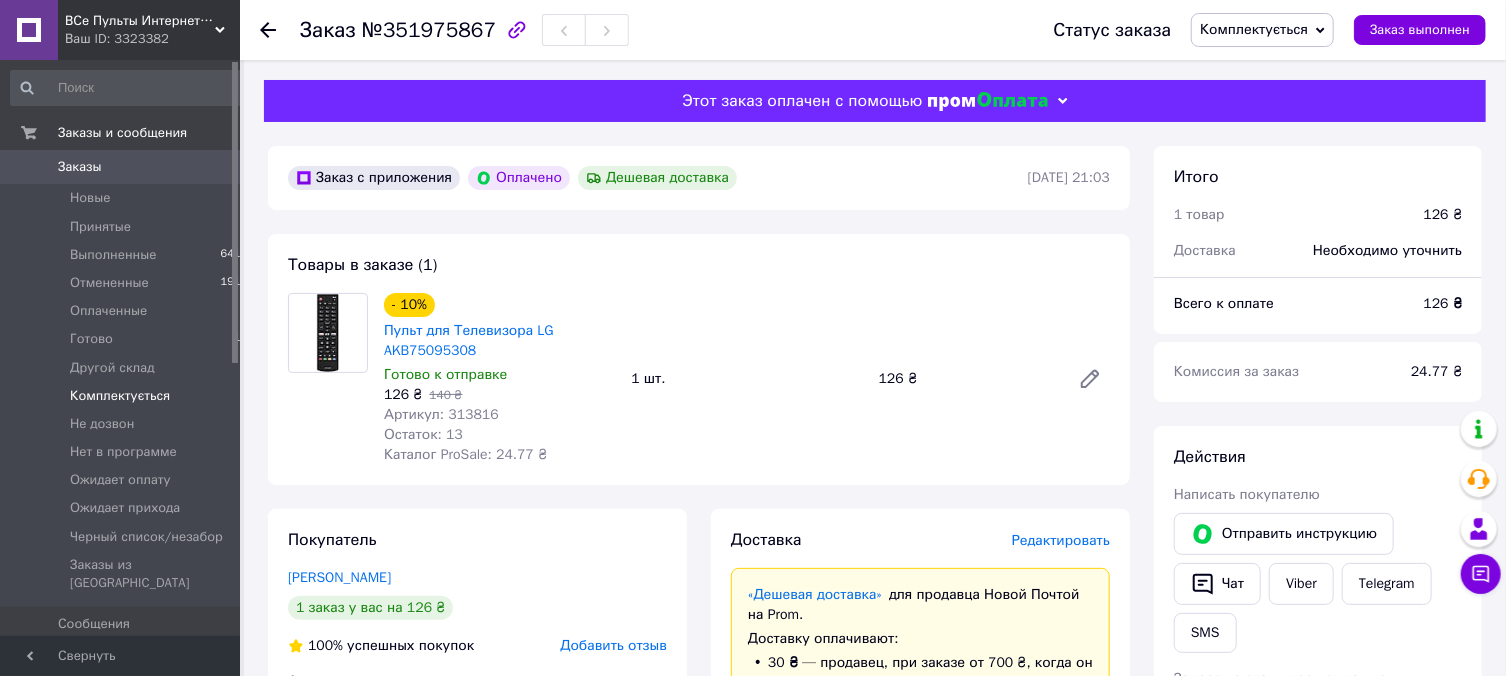 click on "Комплектується" at bounding box center (120, 396) 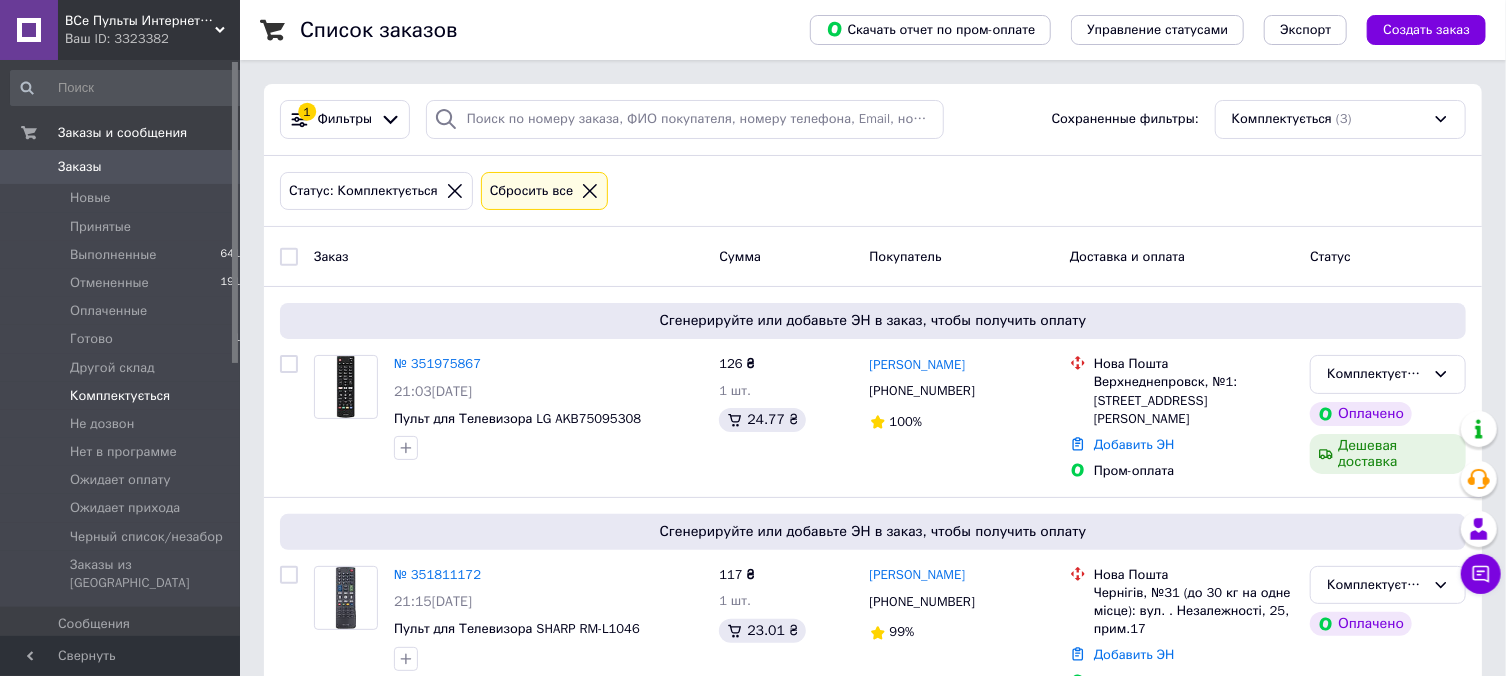 scroll, scrollTop: 249, scrollLeft: 0, axis: vertical 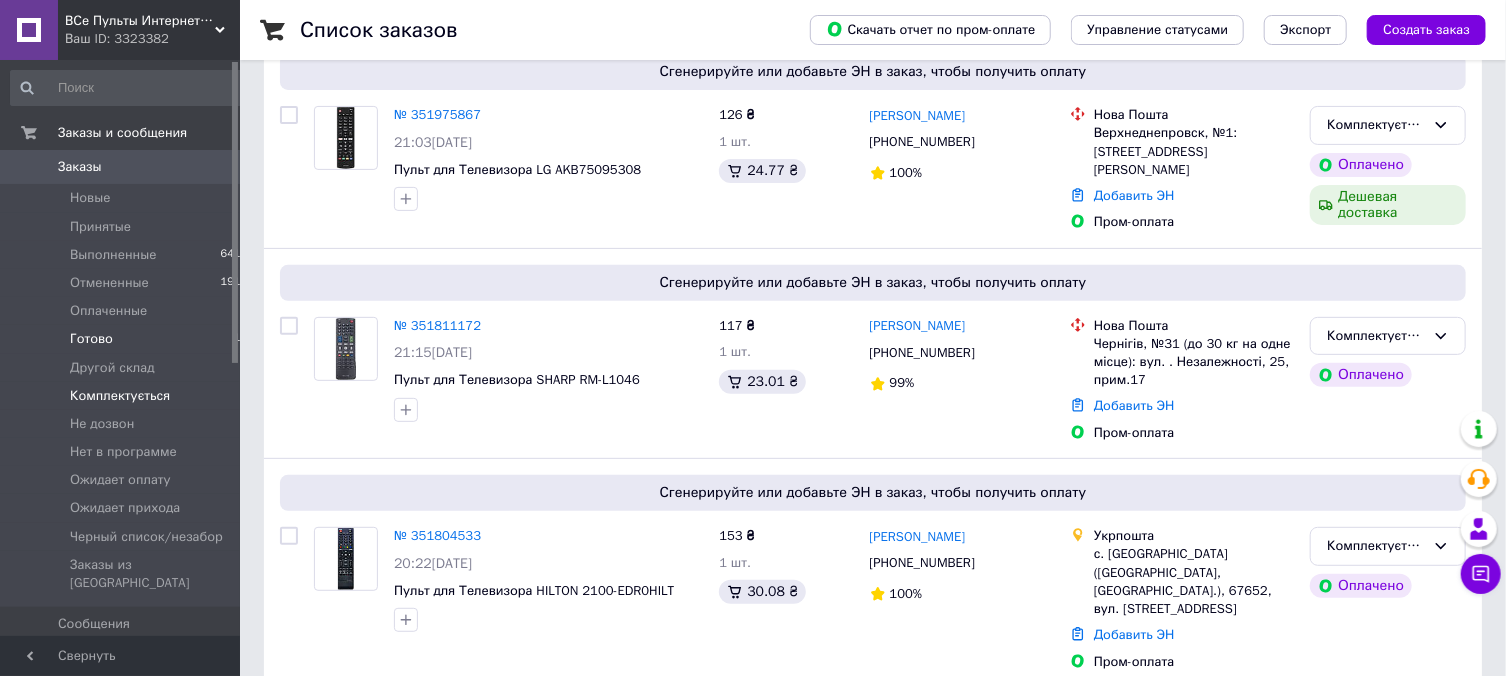 click on "Готово 13" at bounding box center (129, 339) 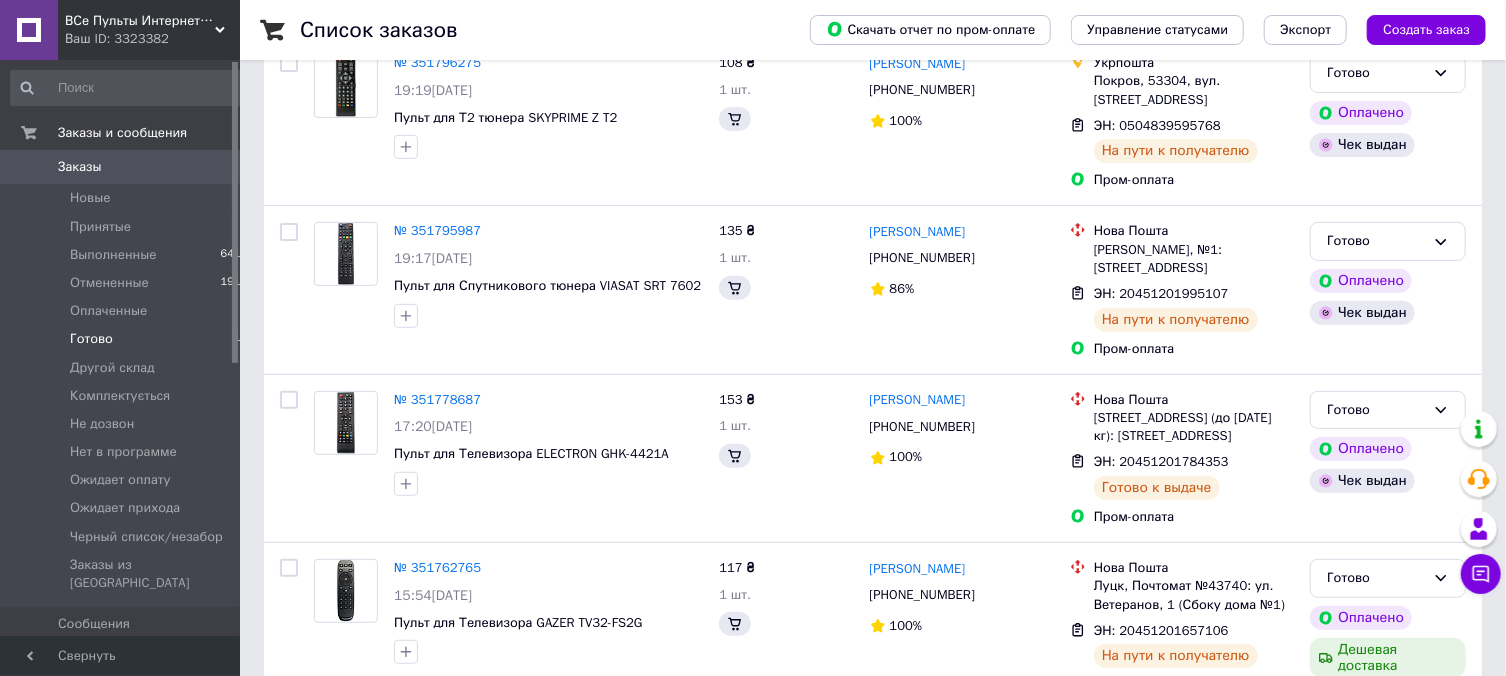 scroll, scrollTop: 0, scrollLeft: 0, axis: both 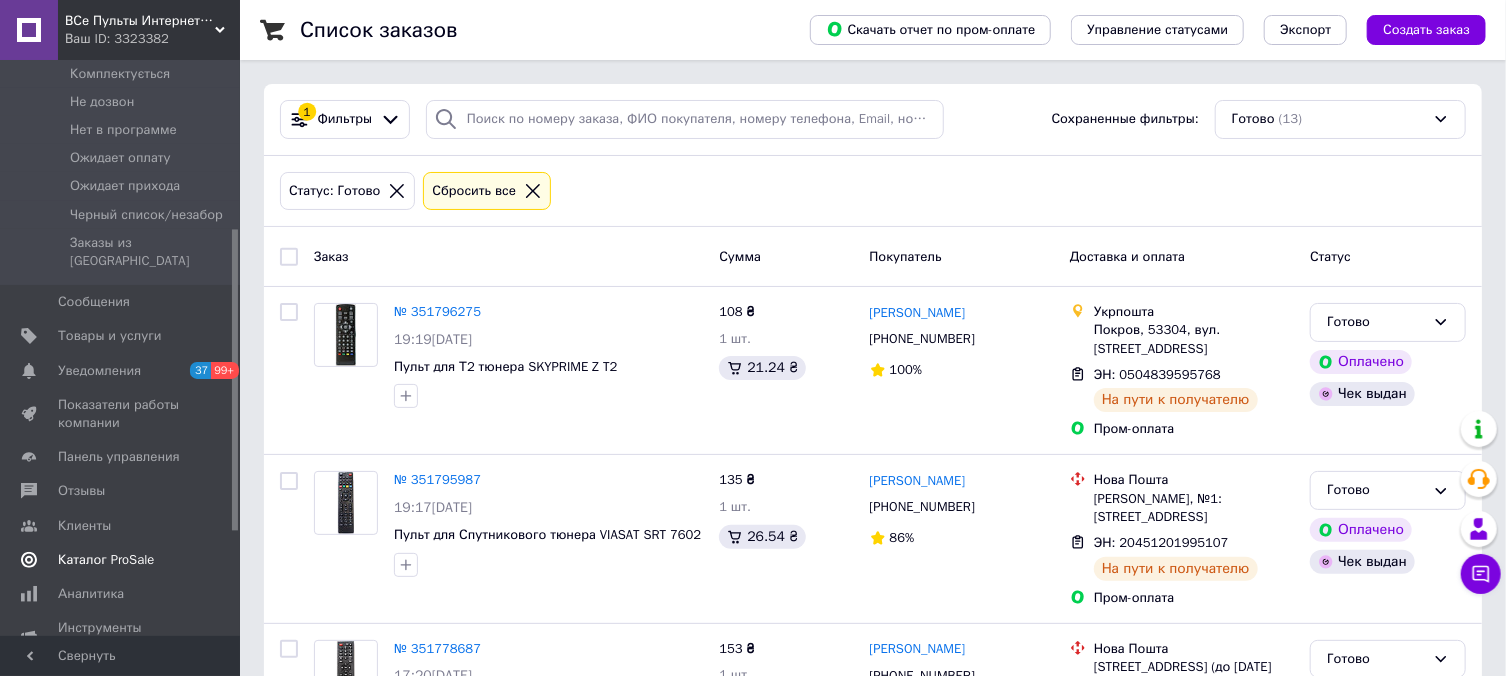 click on "Каталог ProSale" at bounding box center (129, 560) 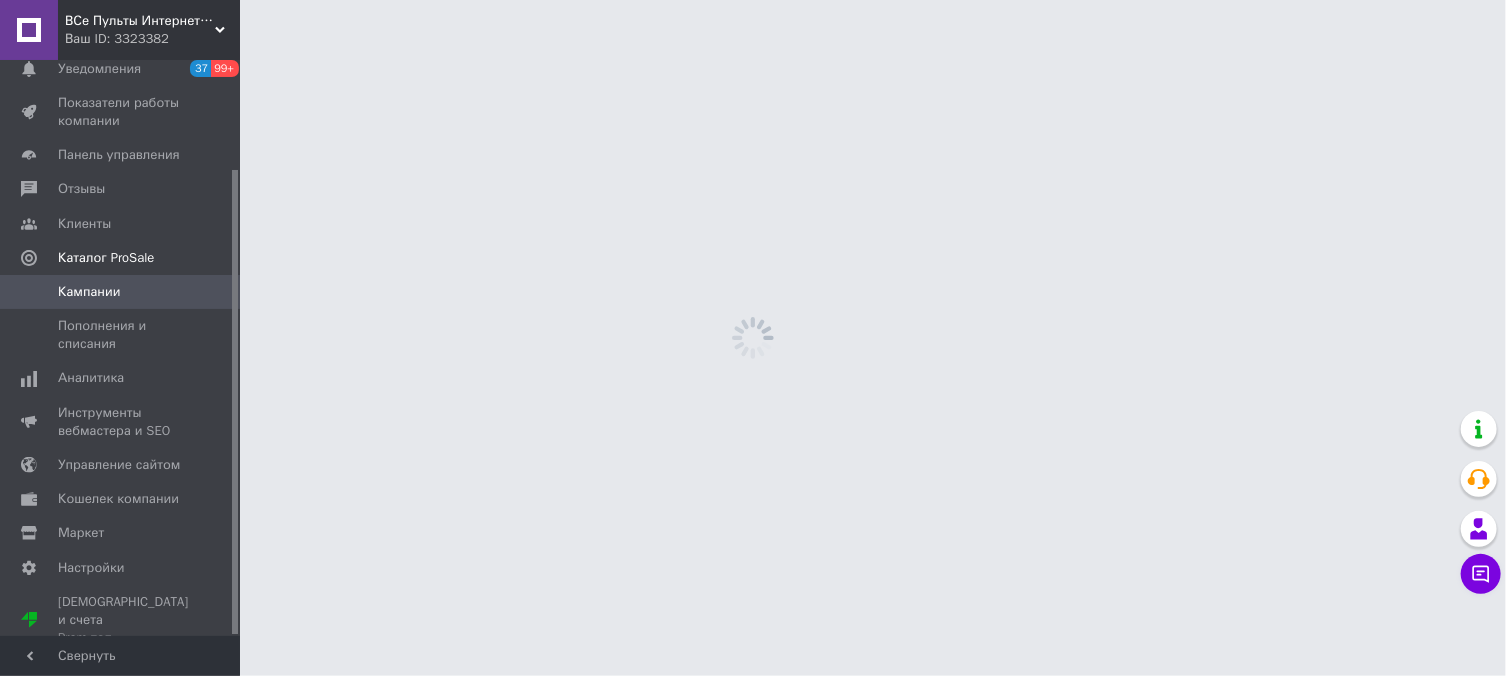 scroll, scrollTop: 135, scrollLeft: 0, axis: vertical 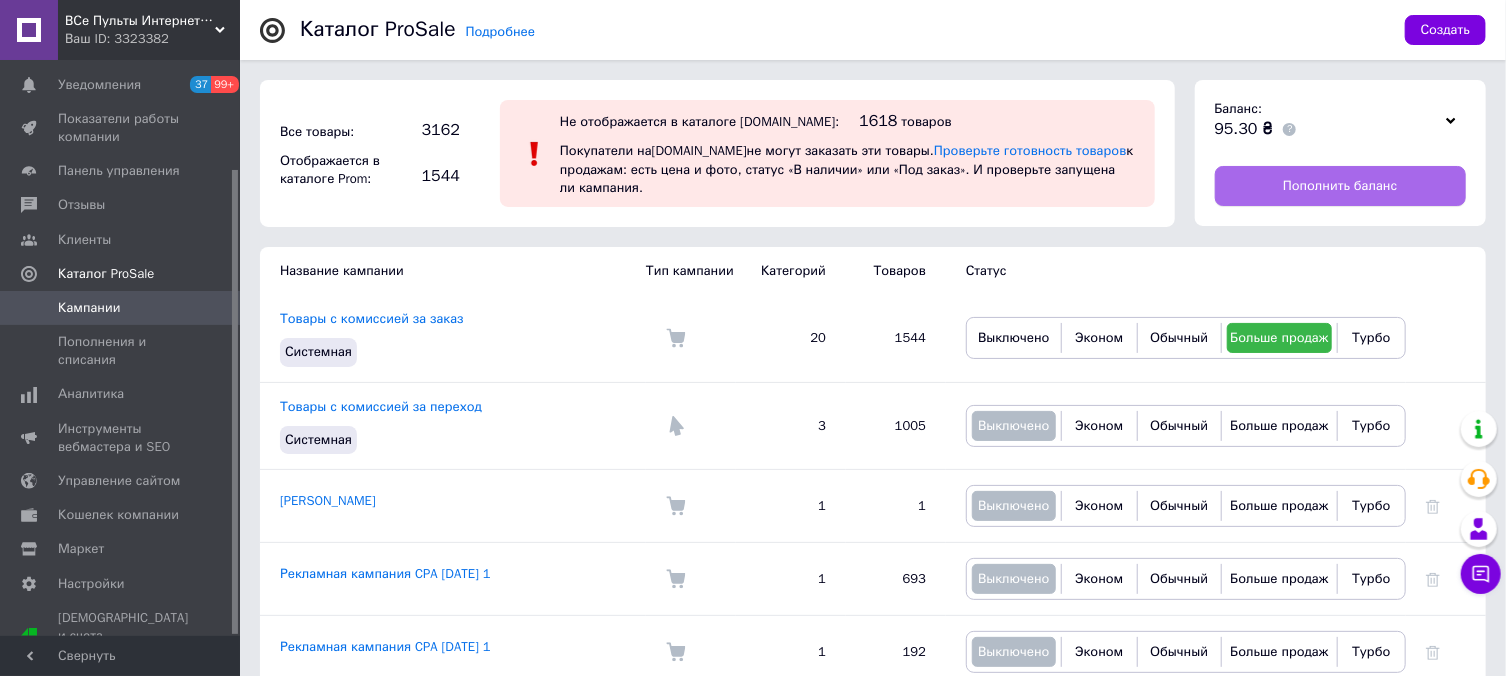 click on "Пополнить баланс" at bounding box center [1341, 186] 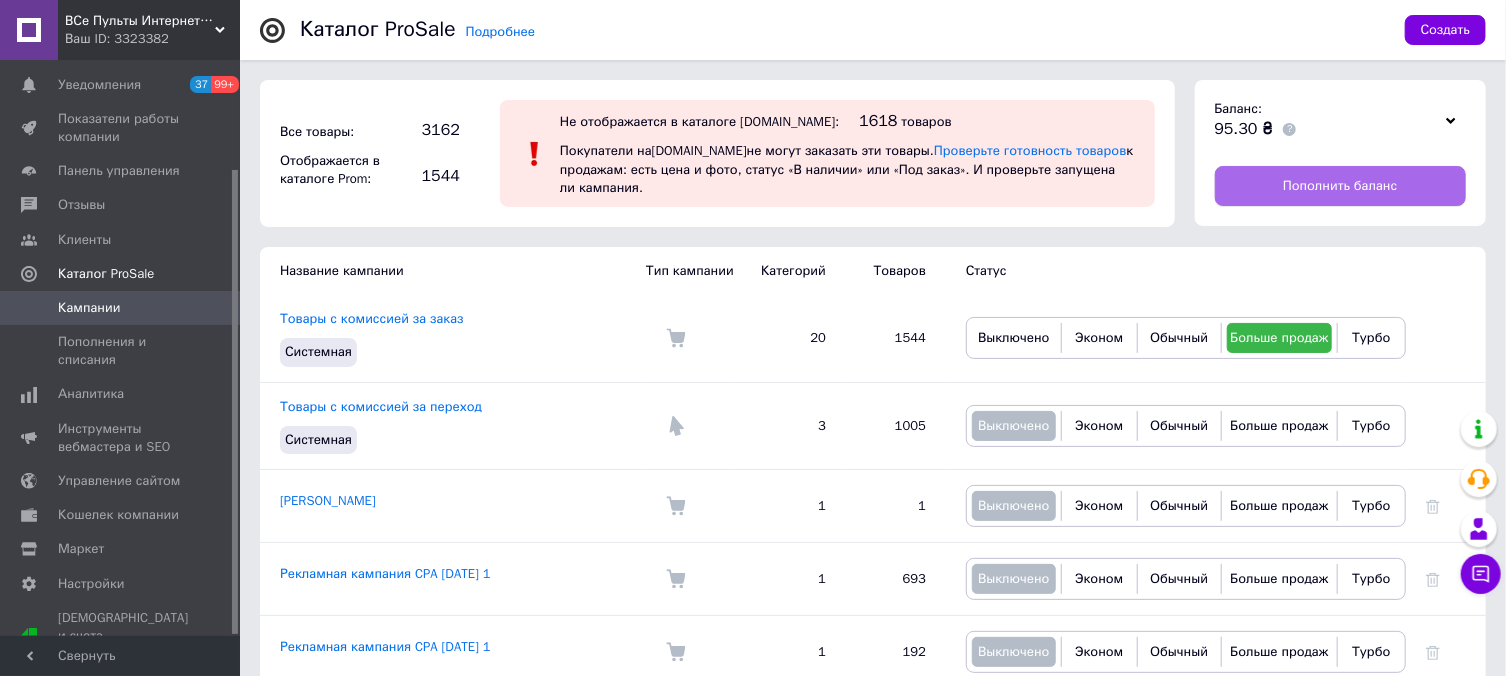 click on "Пополнить баланс" at bounding box center [1340, 186] 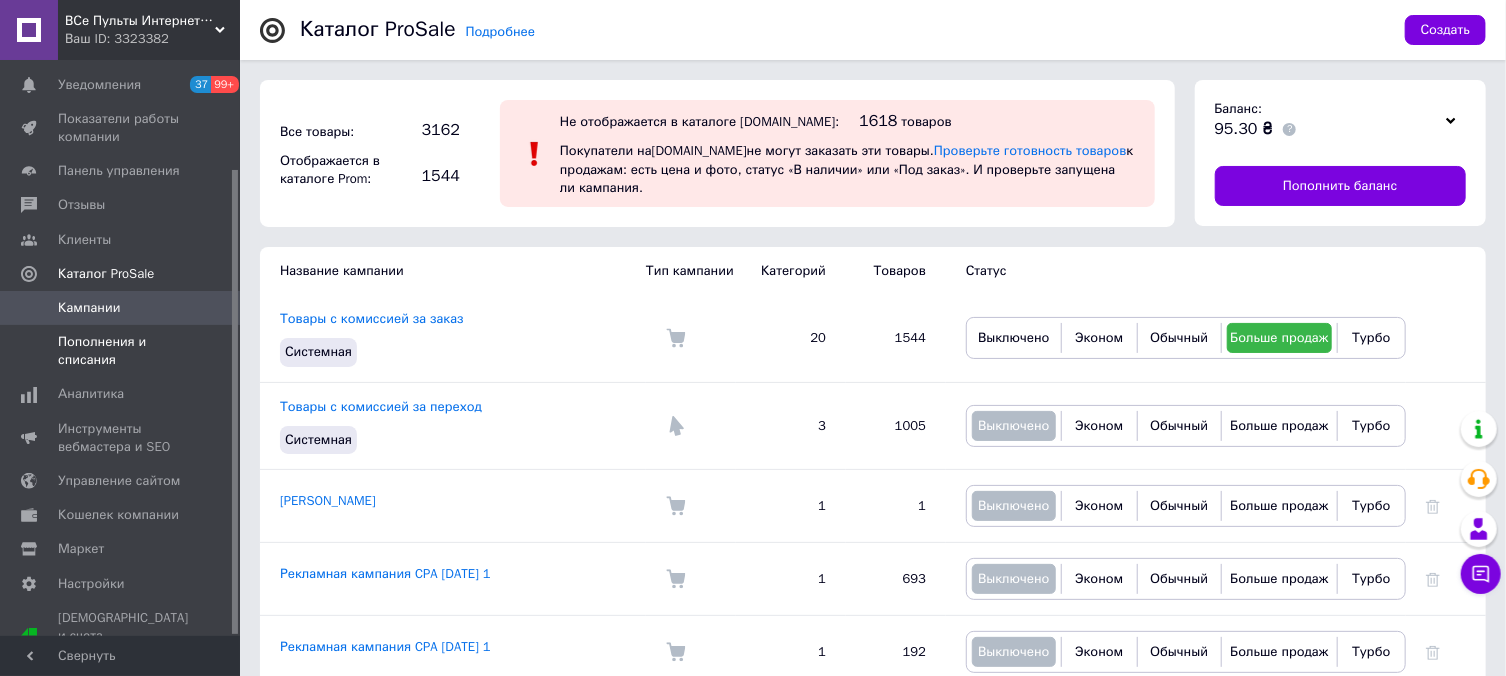 scroll, scrollTop: 28, scrollLeft: 0, axis: vertical 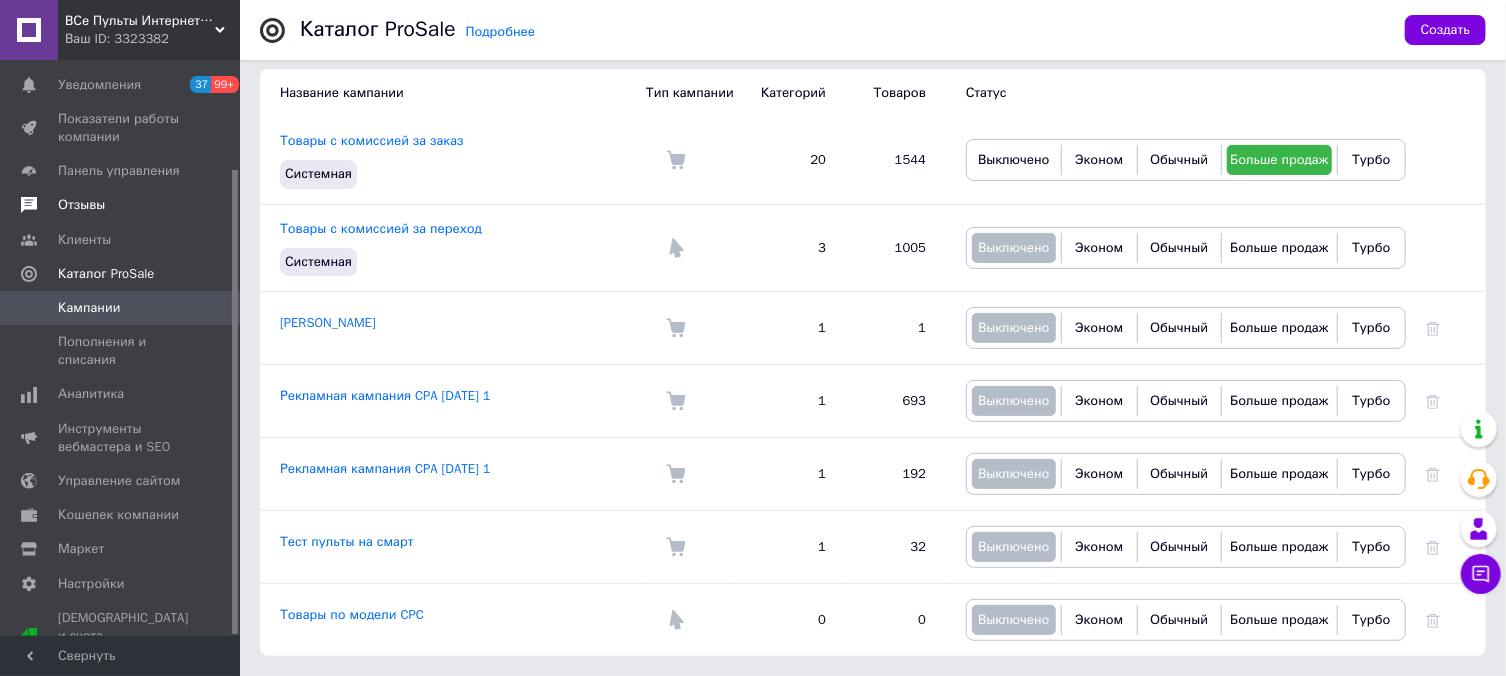 click on "Отзывы" at bounding box center (81, 205) 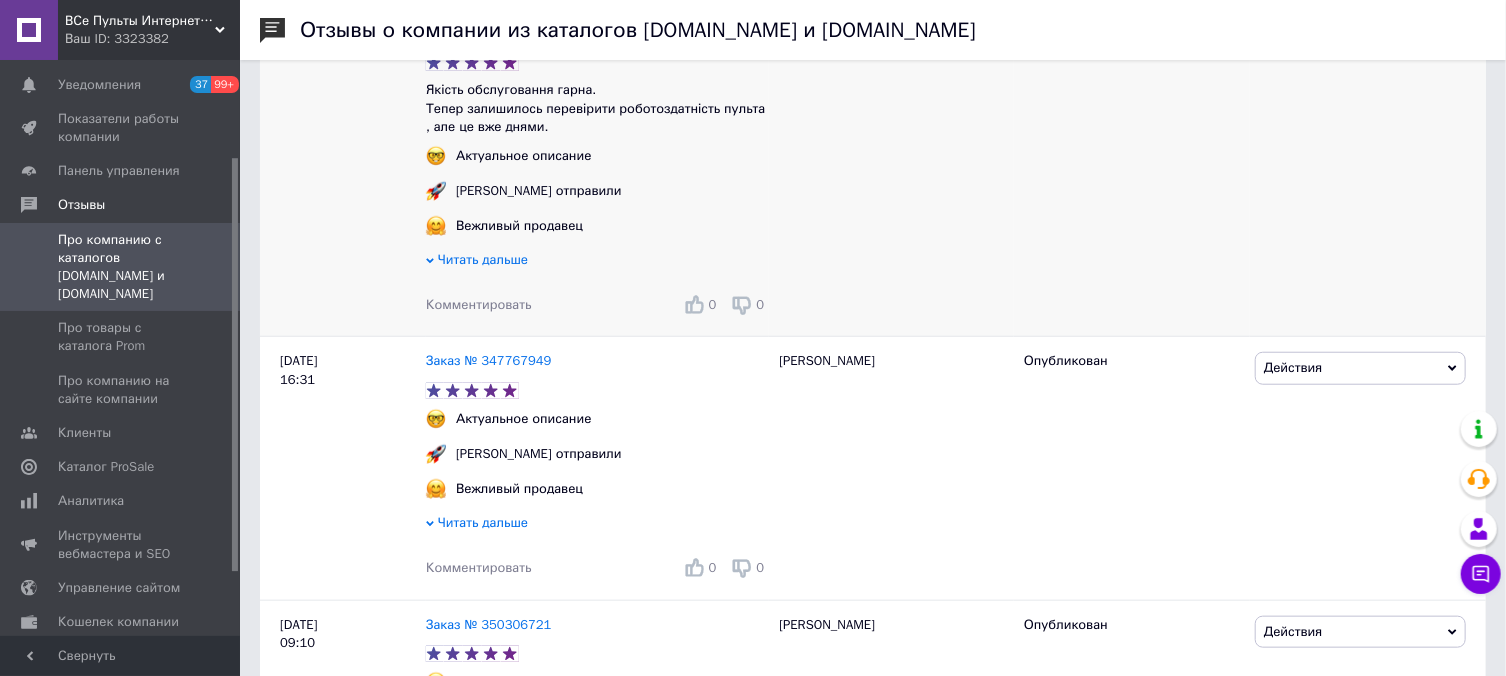 scroll, scrollTop: 321, scrollLeft: 0, axis: vertical 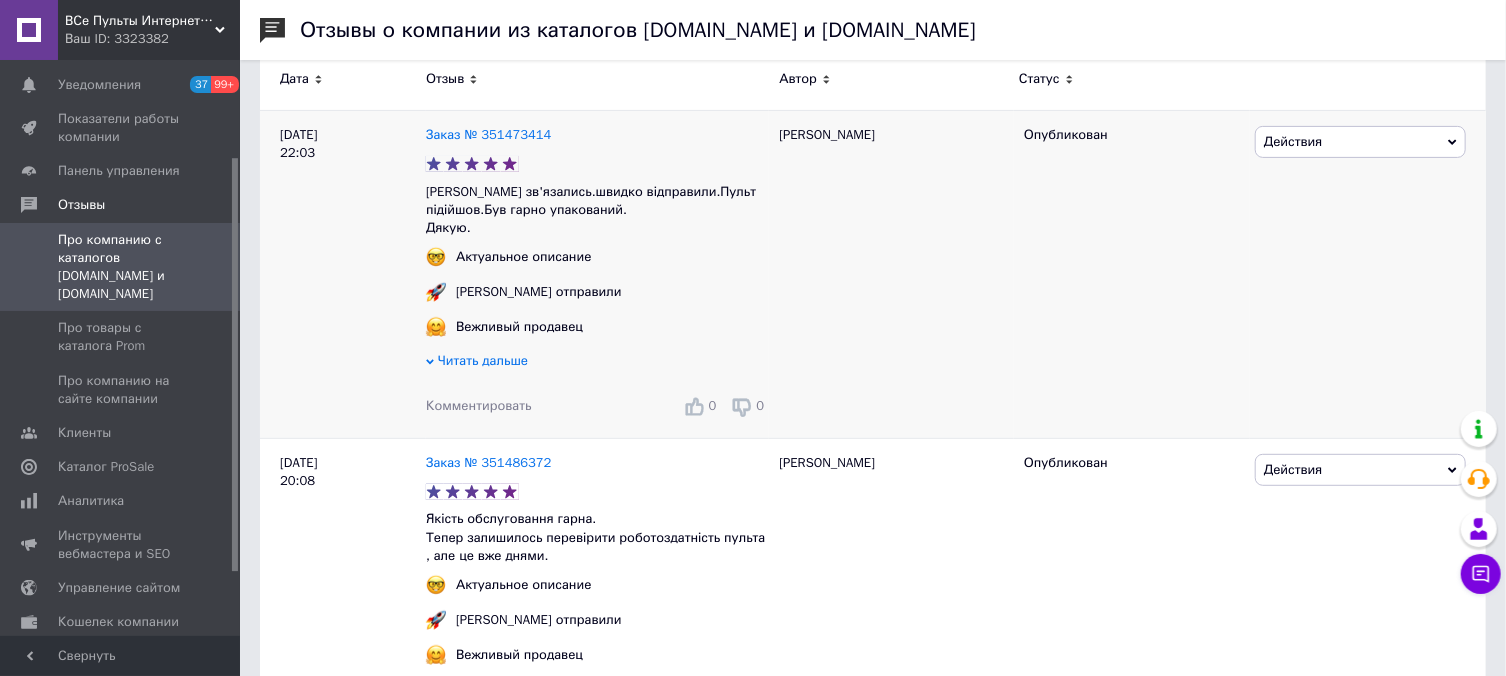 click on "Читать дальше" at bounding box center (483, 360) 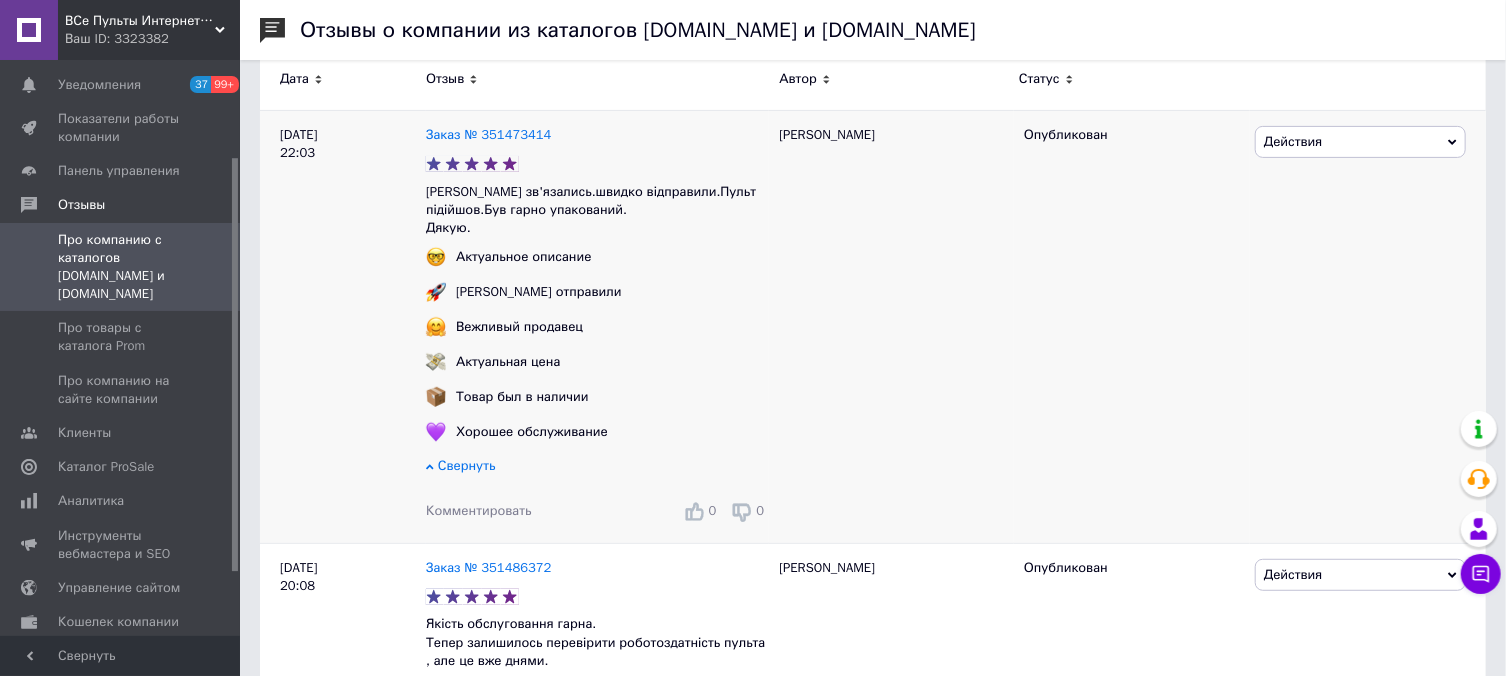 scroll, scrollTop: 428, scrollLeft: 0, axis: vertical 